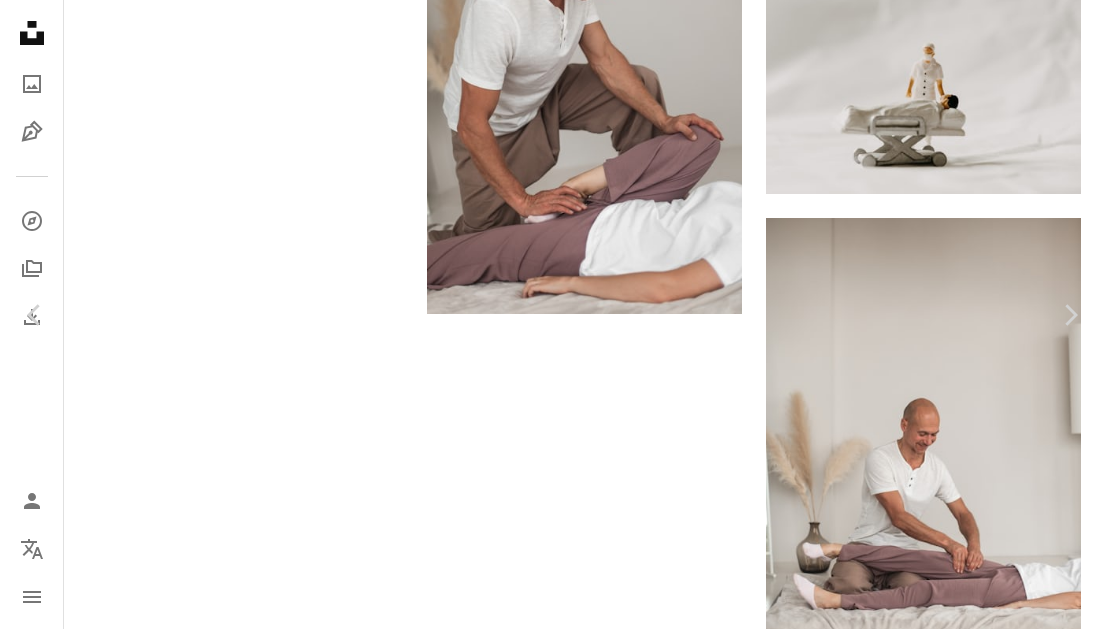 scroll, scrollTop: 18414, scrollLeft: 0, axis: vertical 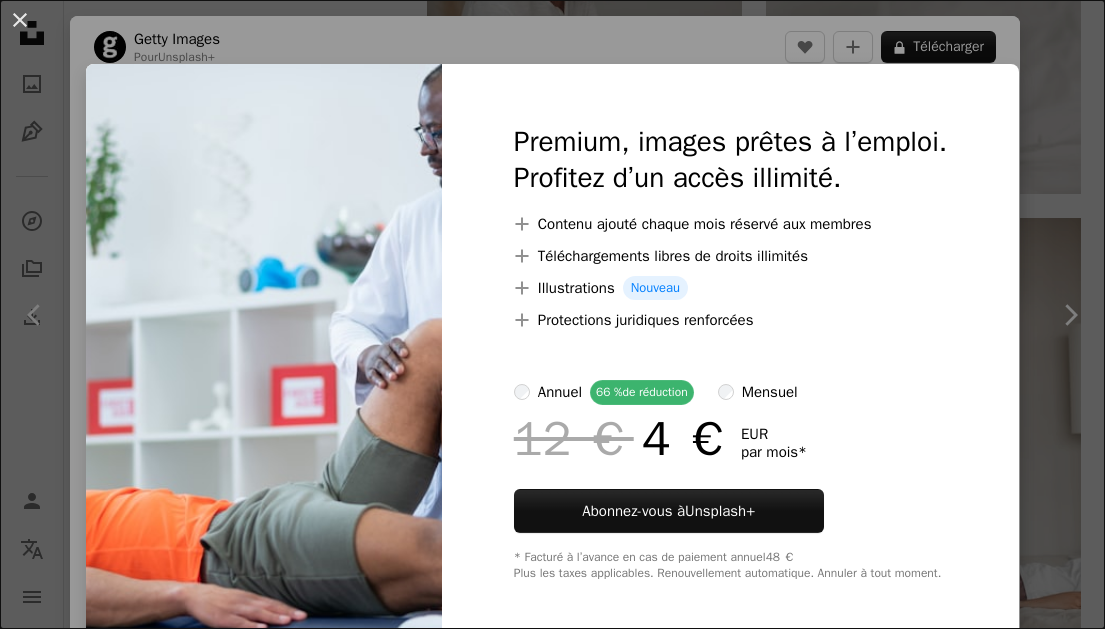 click on "An X shape Premium, images prêtes à l’emploi. Profitez d’un accès illimité. A plus sign Contenu ajouté chaque mois réservé aux membres A plus sign Téléchargements libres de droits illimités A plus sign Illustrations  Nouveau A plus sign Protections juridiques renforcées annuel 66 %  de réduction mensuel 12 €   4 € EUR par mois * Abonnez-vous à  Unsplash+ * Facturé à l’avance en cas de paiement annuel  48 € Plus les taxes applicables. Renouvellement automatique. Annuler à tout moment." at bounding box center (552, 314) 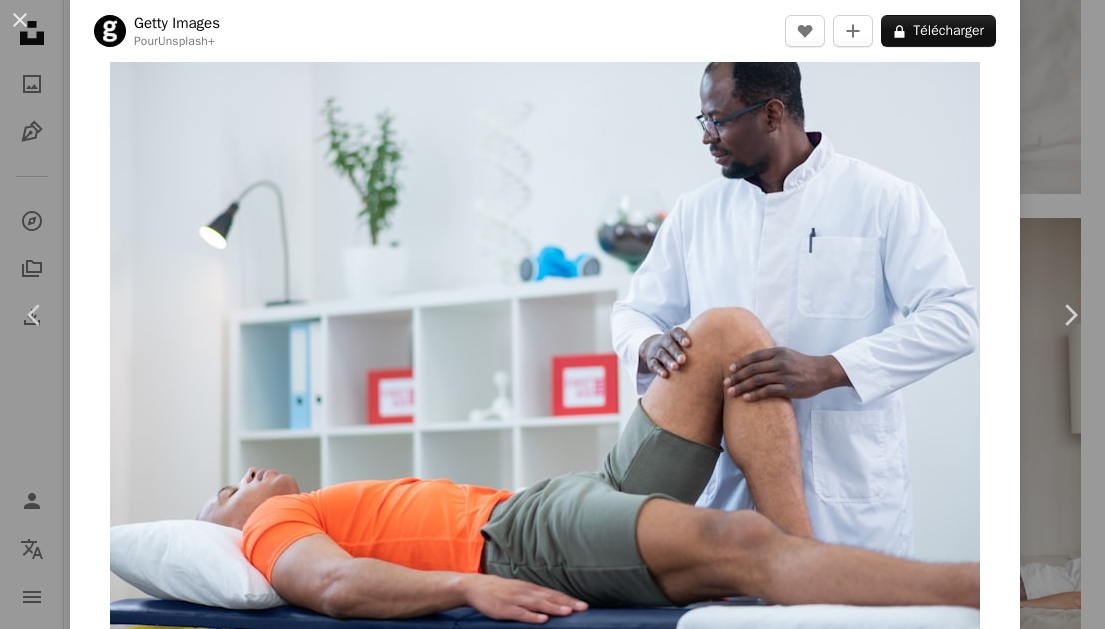scroll, scrollTop: 0, scrollLeft: 0, axis: both 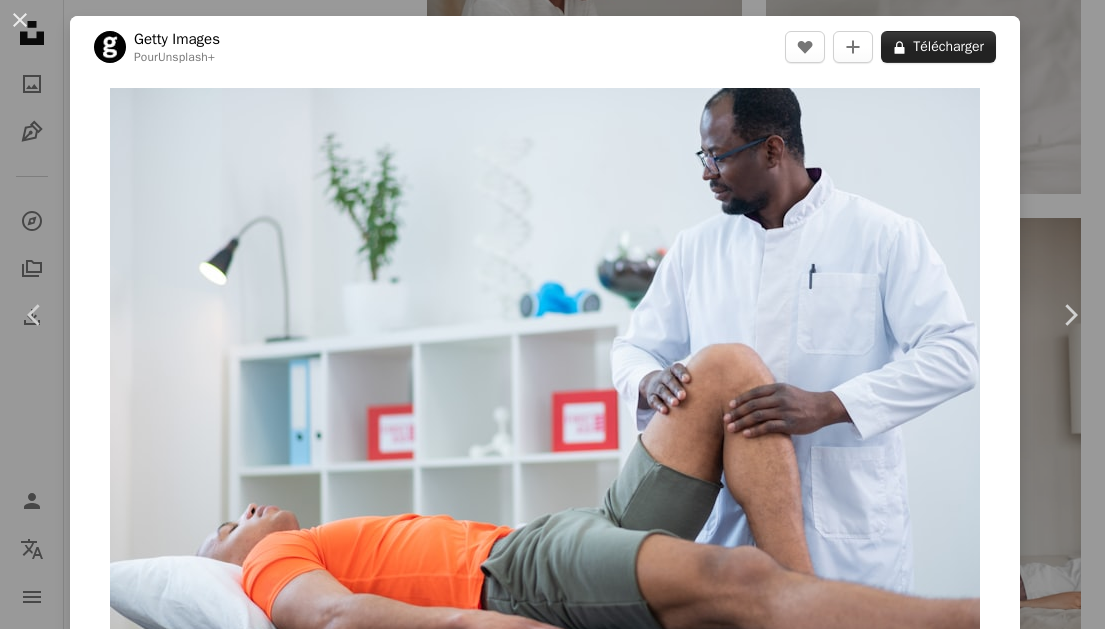 click on "A lock Télécharger" at bounding box center [938, 47] 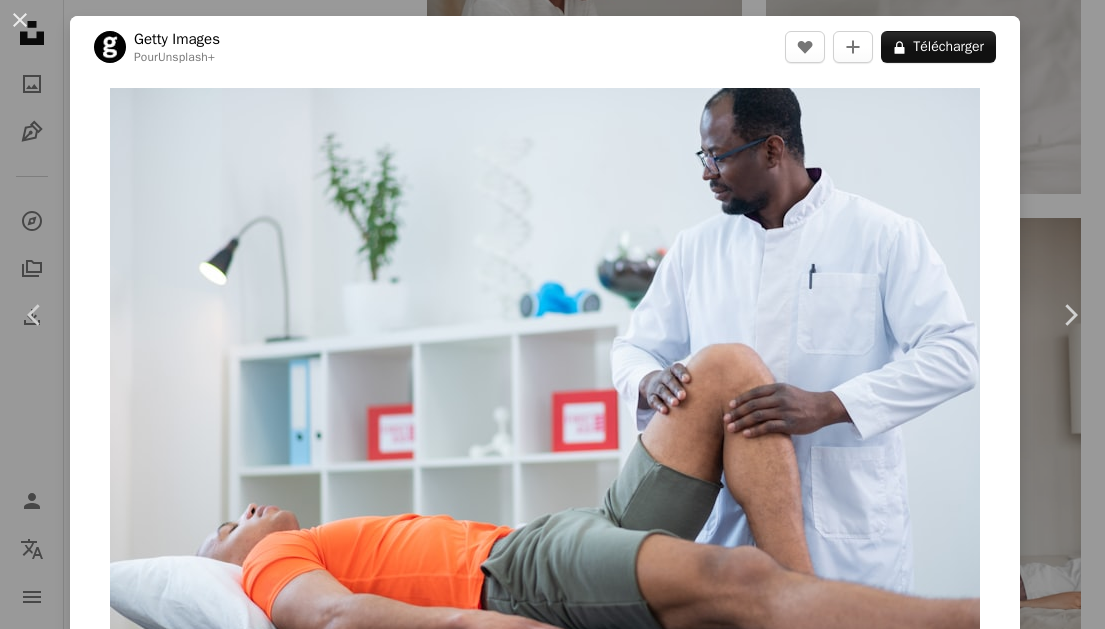 click on "An X shape Premium, images prêtes à l’emploi. Profitez d’un accès illimité. A plus sign Contenu ajouté chaque mois réservé aux membres A plus sign Téléchargements libres de droits illimités A plus sign Illustrations  Nouveau A plus sign Protections juridiques renforcées annuel 66 %  de réduction mensuel 12 €   4 € EUR par mois * Abonnez-vous à  Unsplash+ * Facturé à l’avance en cas de paiement annuel  48 € Plus les taxes applicables. Renouvellement automatique. Annuler à tout moment." at bounding box center [552, 1736] 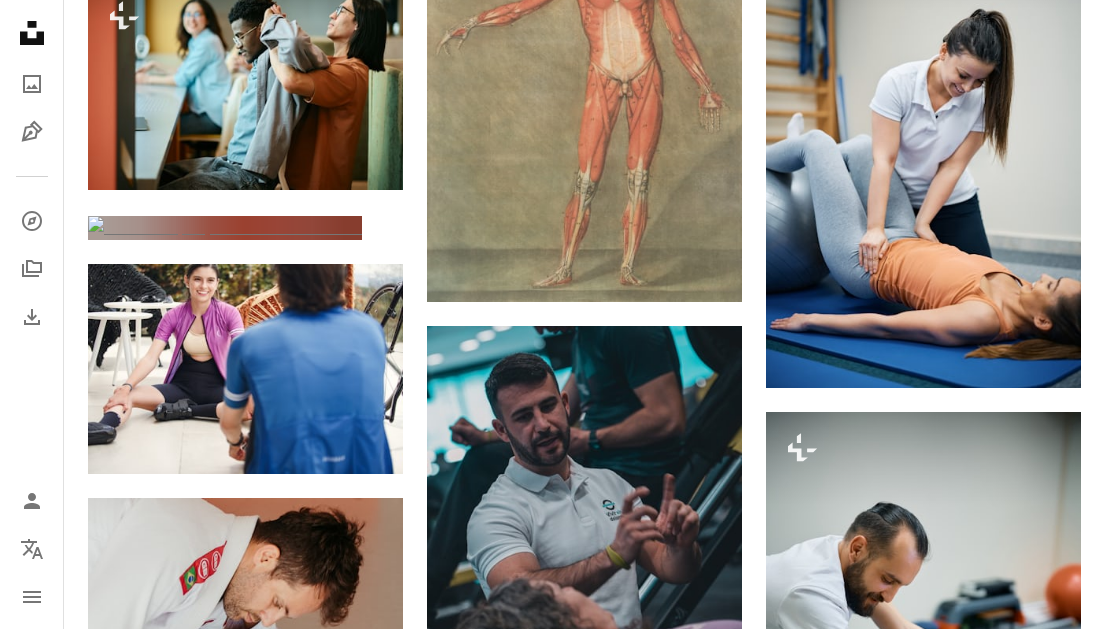 scroll, scrollTop: 13211, scrollLeft: 0, axis: vertical 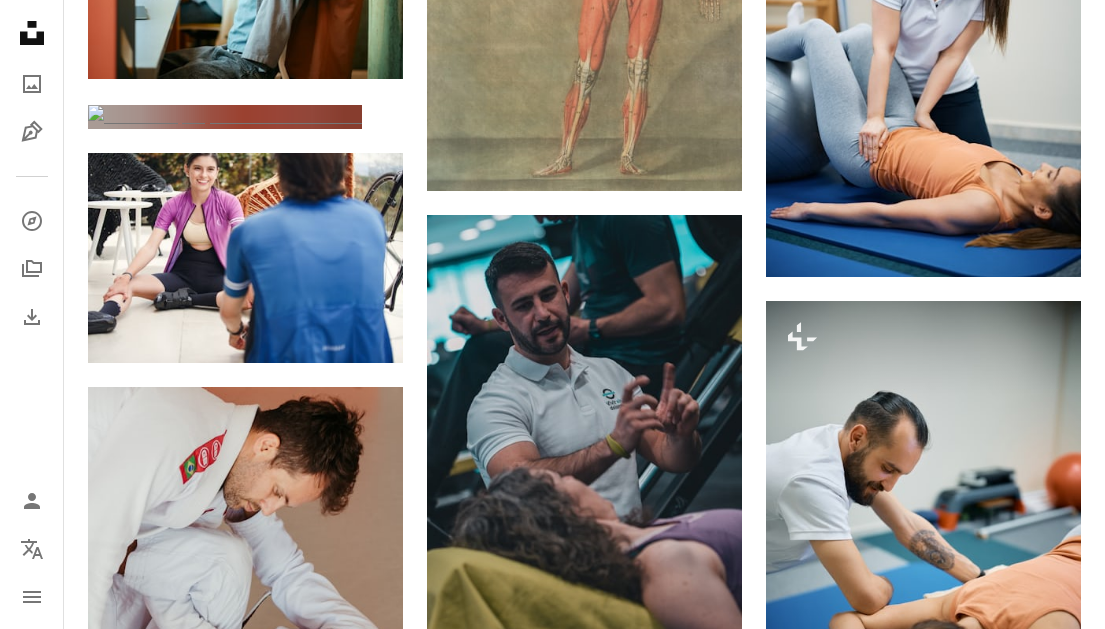 click on "Arrow pointing down" at bounding box center [702, -2094] 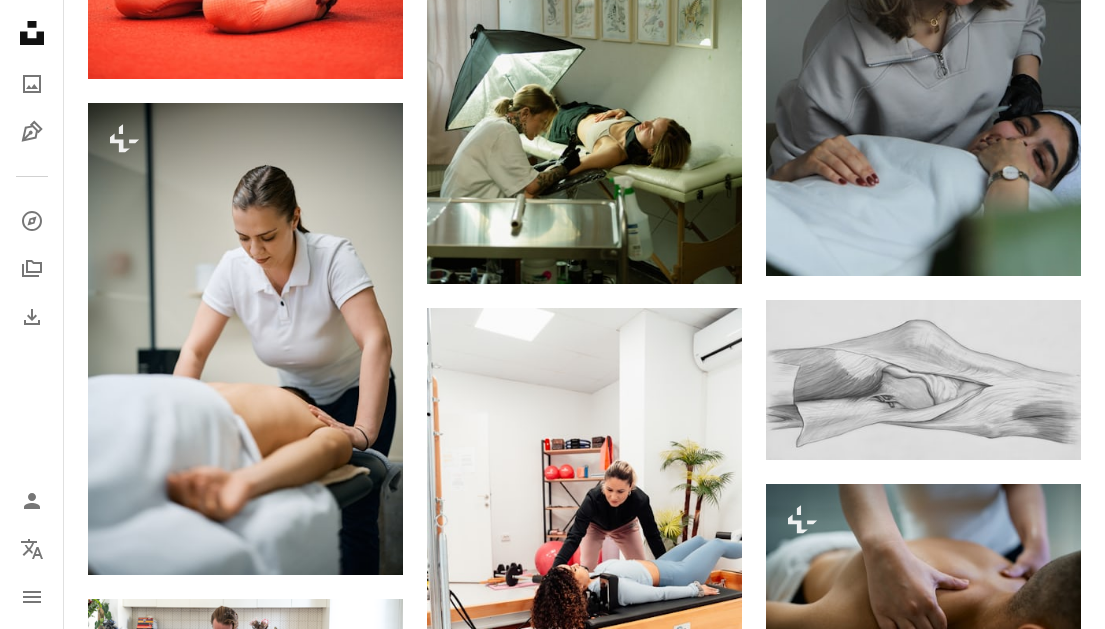 scroll, scrollTop: 14128, scrollLeft: 0, axis: vertical 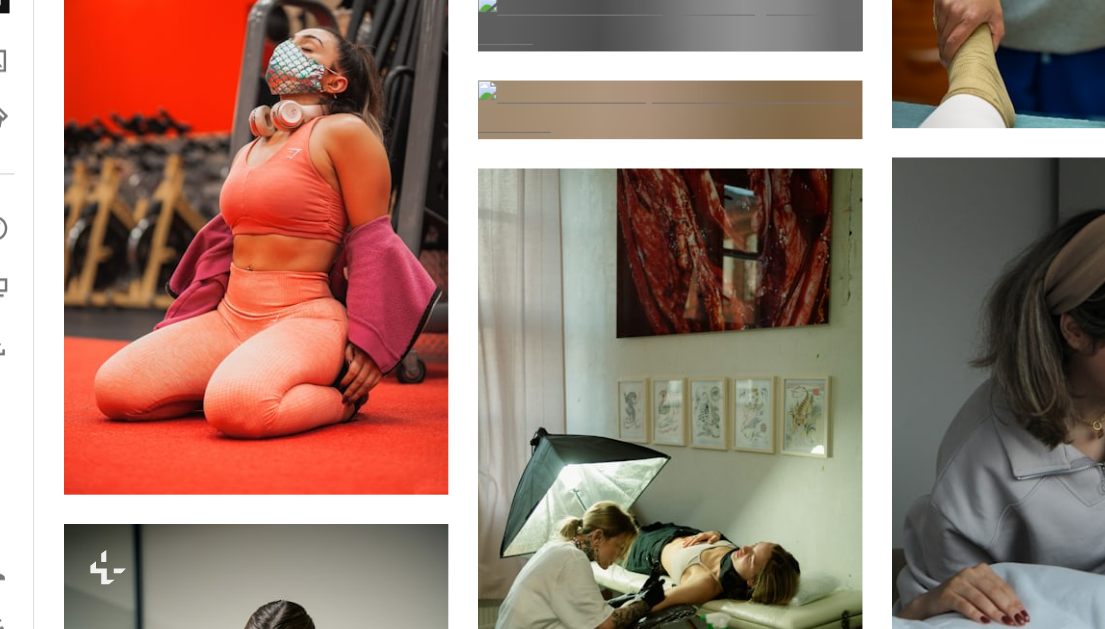 click at bounding box center [223, -2252] 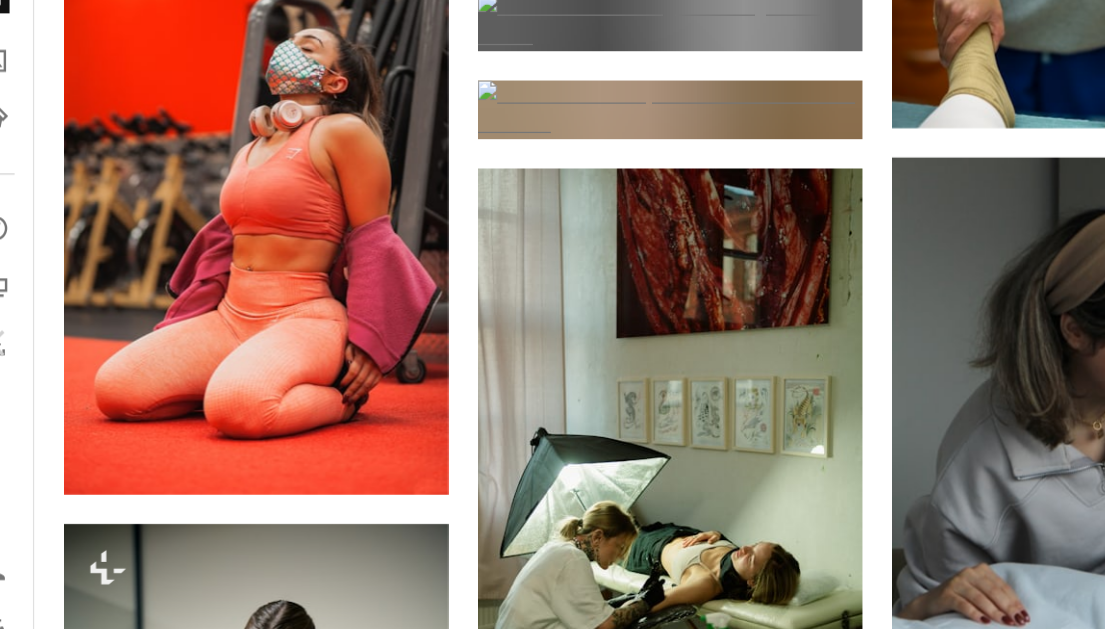scroll, scrollTop: 0, scrollLeft: 0, axis: both 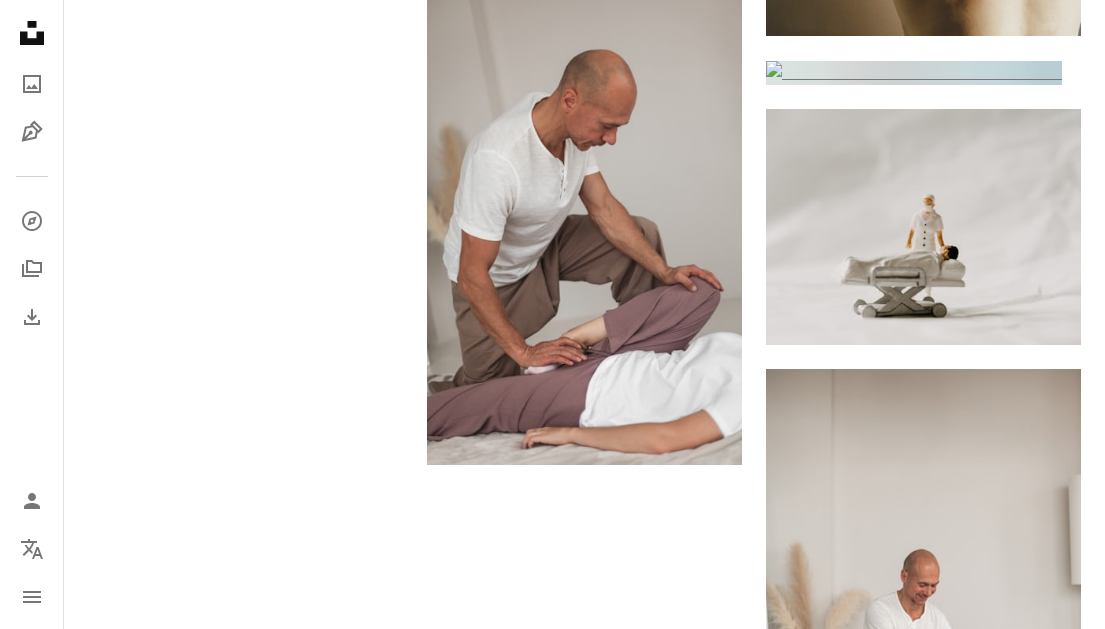 click at bounding box center (923, -1799) 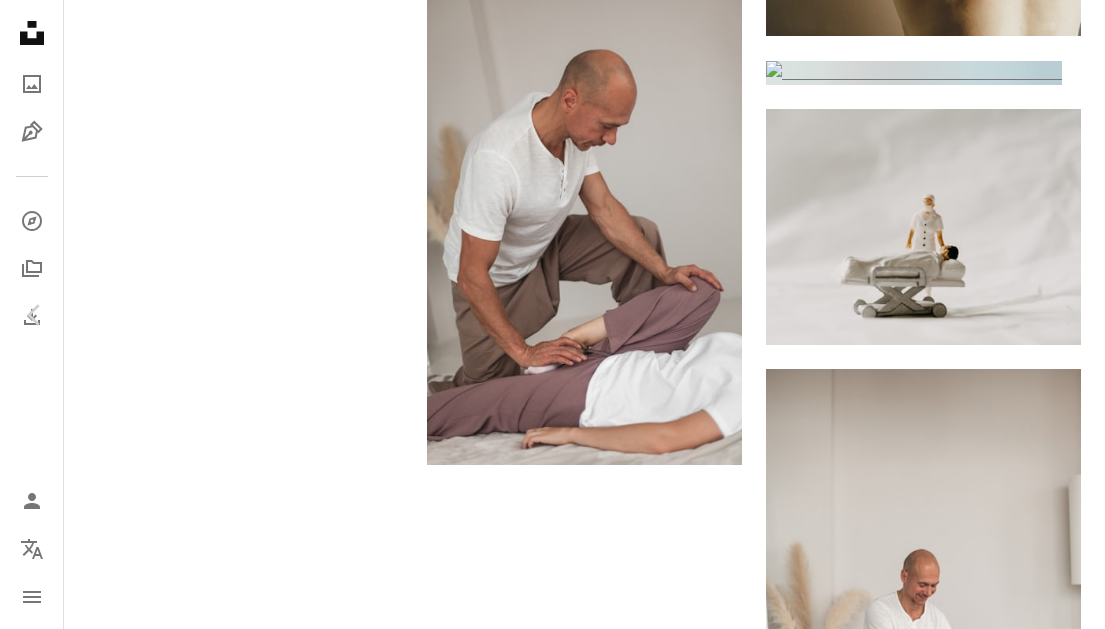 scroll, scrollTop: 19344, scrollLeft: 0, axis: vertical 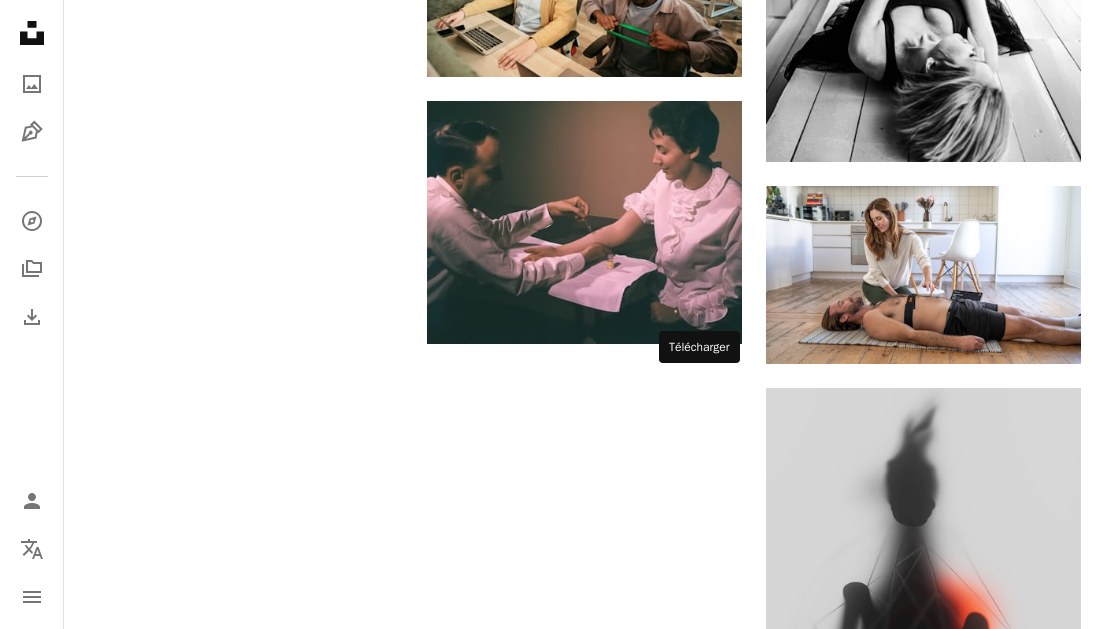 click on "Arrow pointing down" 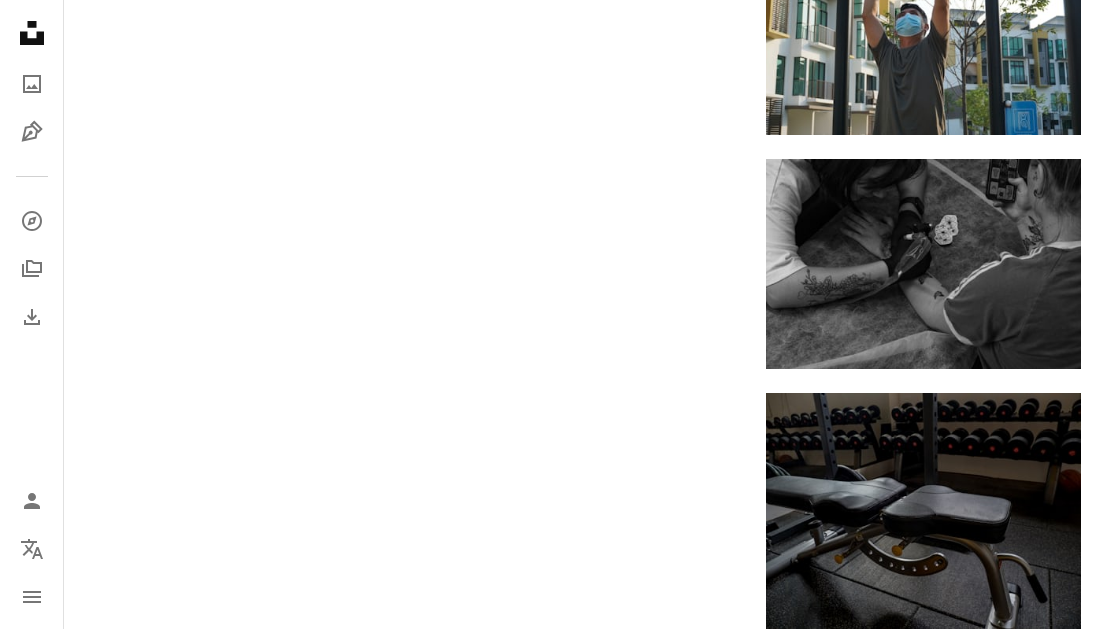 scroll, scrollTop: 28049, scrollLeft: 0, axis: vertical 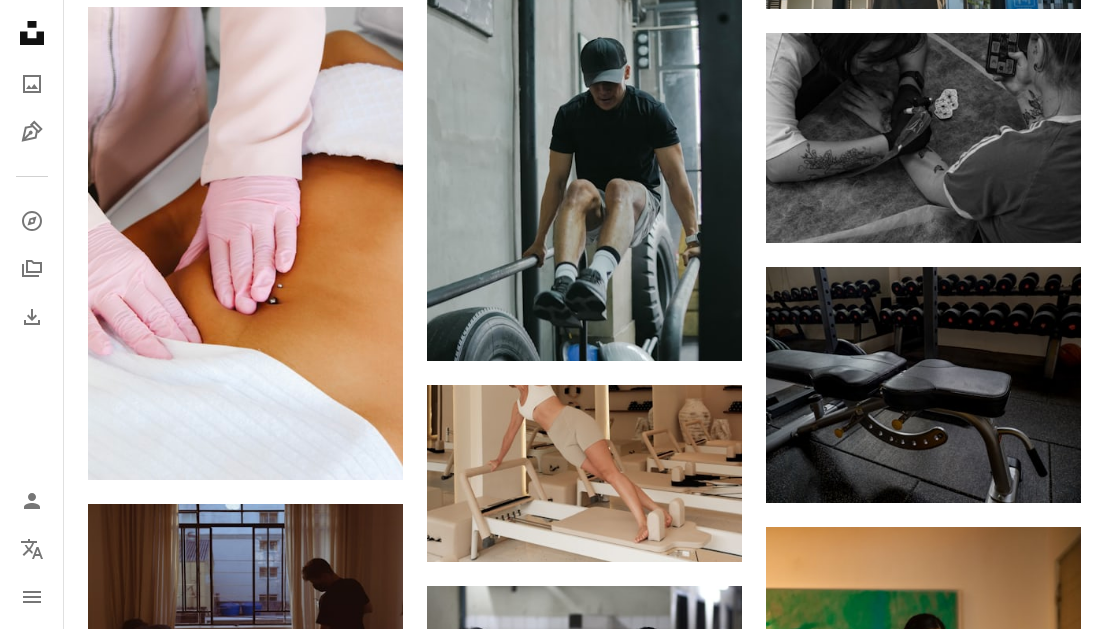 click at bounding box center (584, -3936) 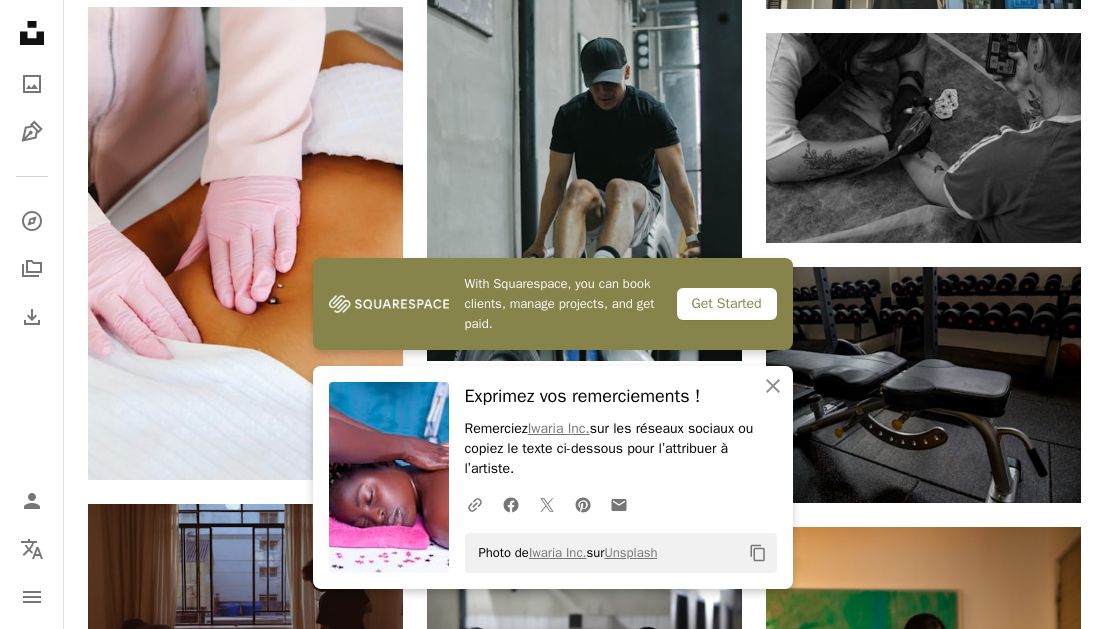 click on "Photo de [LAST] sur Unsplash" at bounding box center (552, 3037) 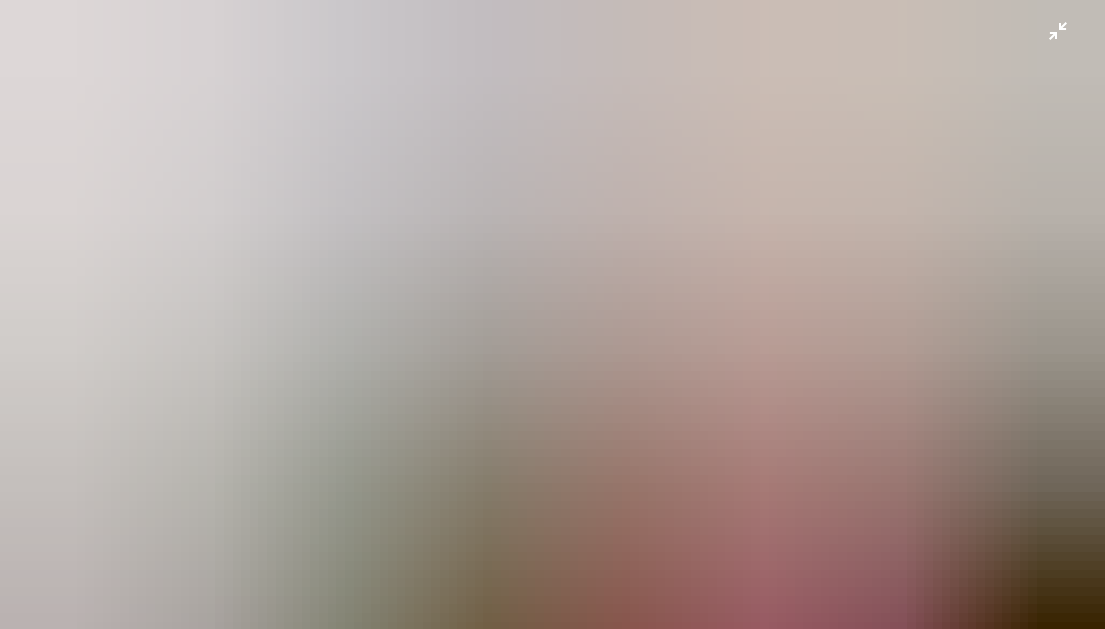 scroll, scrollTop: 107, scrollLeft: 0, axis: vertical 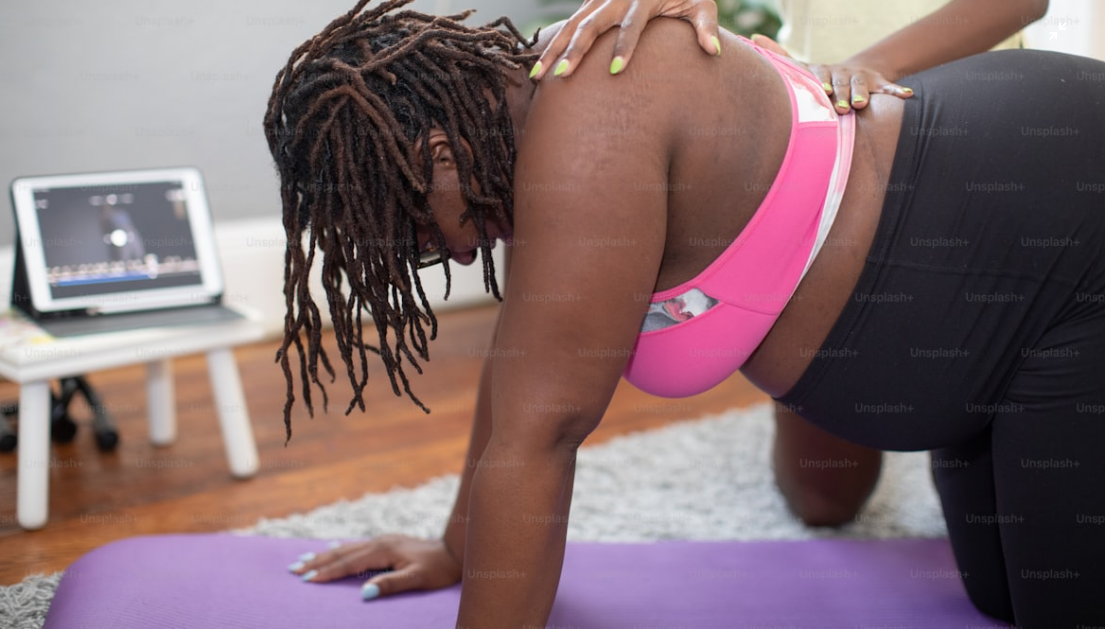 click at bounding box center (552, 261) 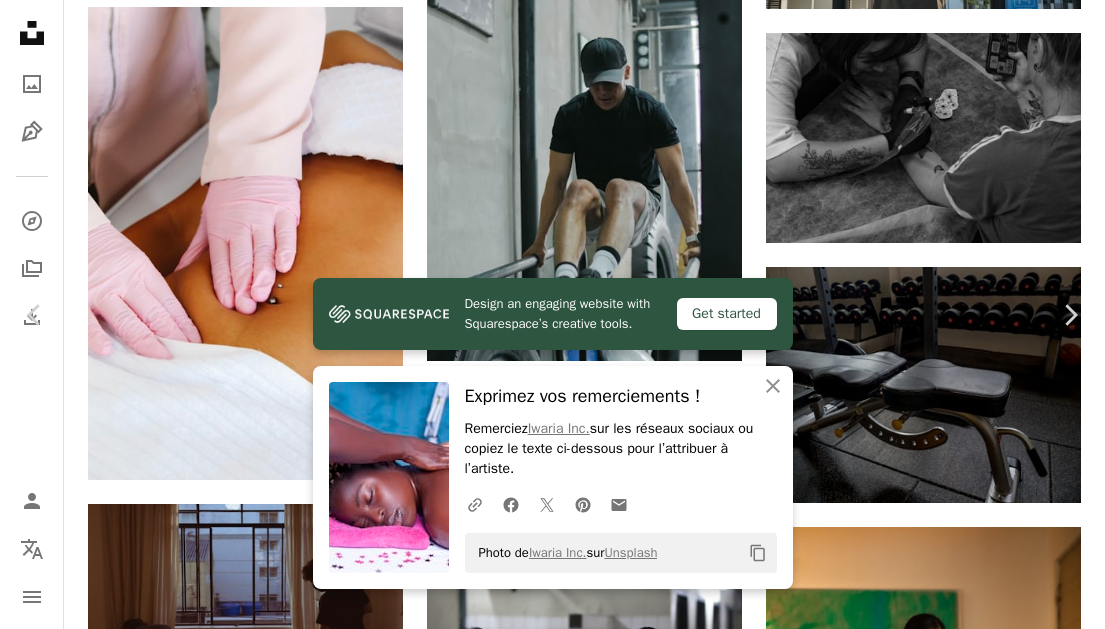 scroll, scrollTop: 1003, scrollLeft: 0, axis: vertical 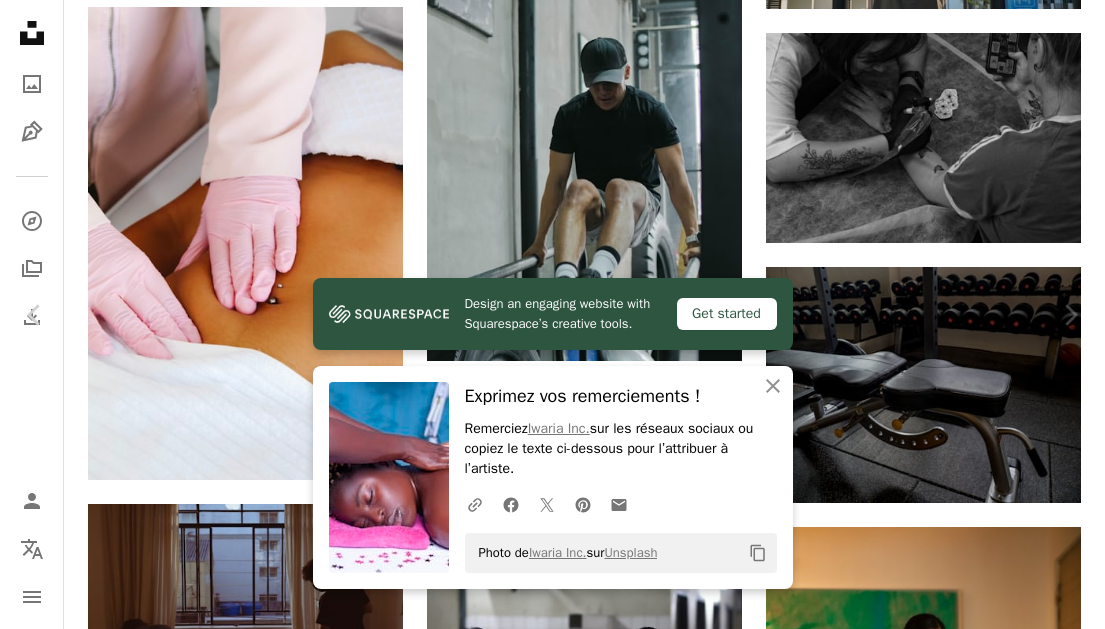 click on "Chevron right" at bounding box center [1070, 315] 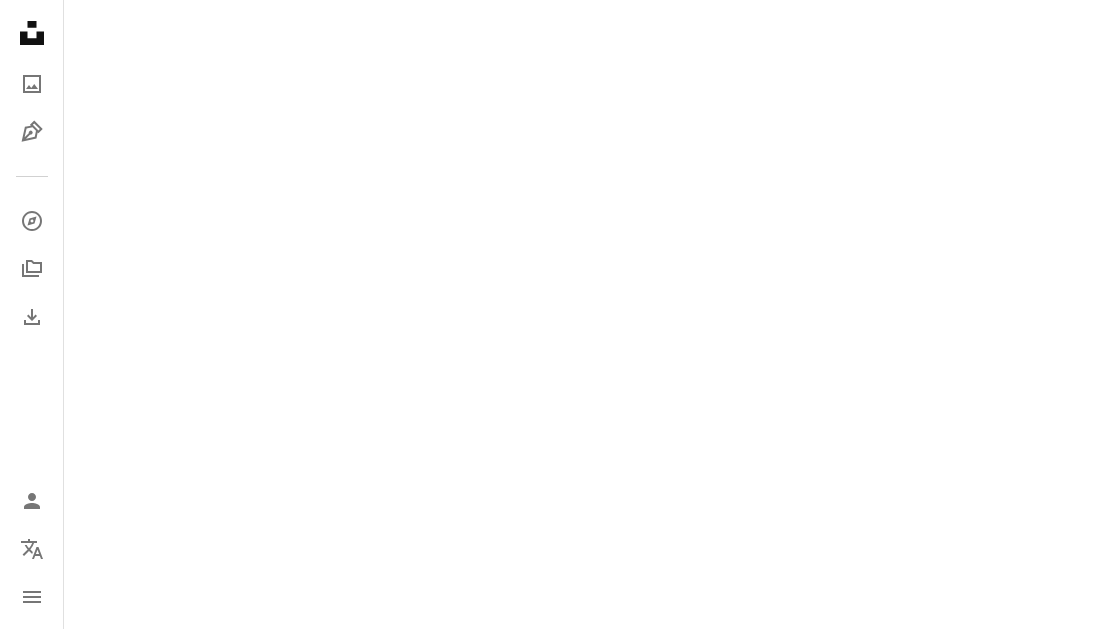 scroll, scrollTop: 54359, scrollLeft: 0, axis: vertical 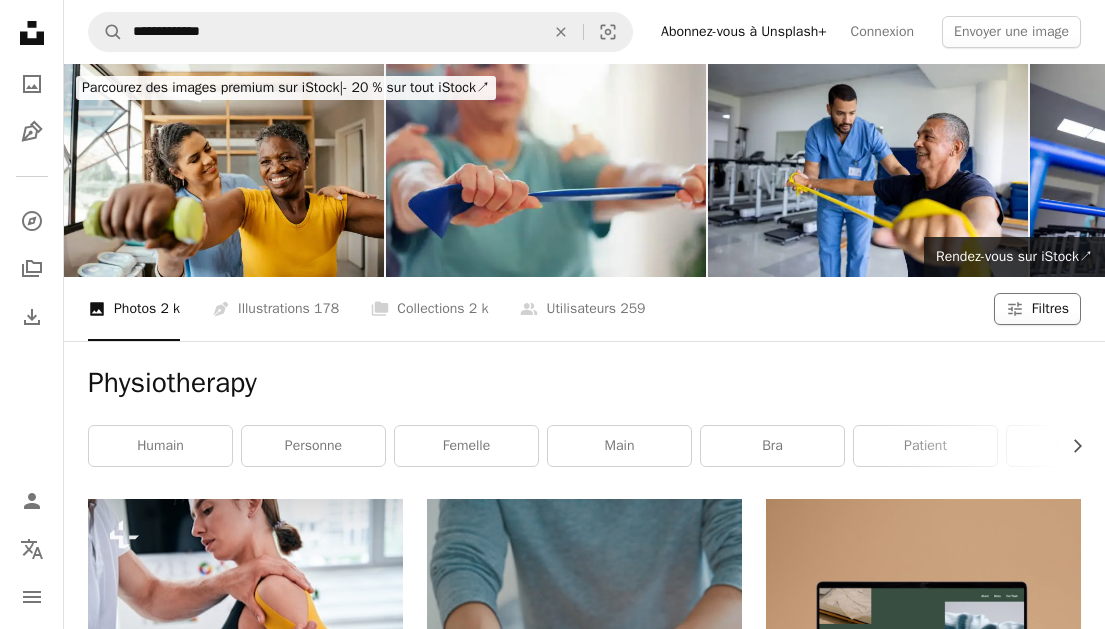 click on "Filters Filtres" at bounding box center [1037, 309] 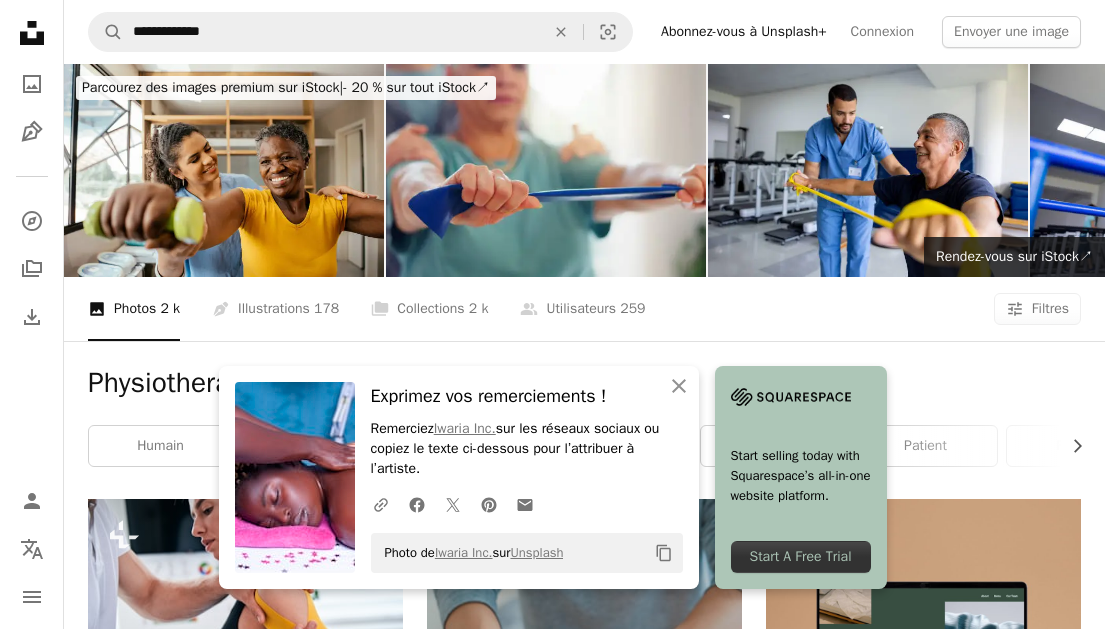 scroll, scrollTop: 165, scrollLeft: 0, axis: vertical 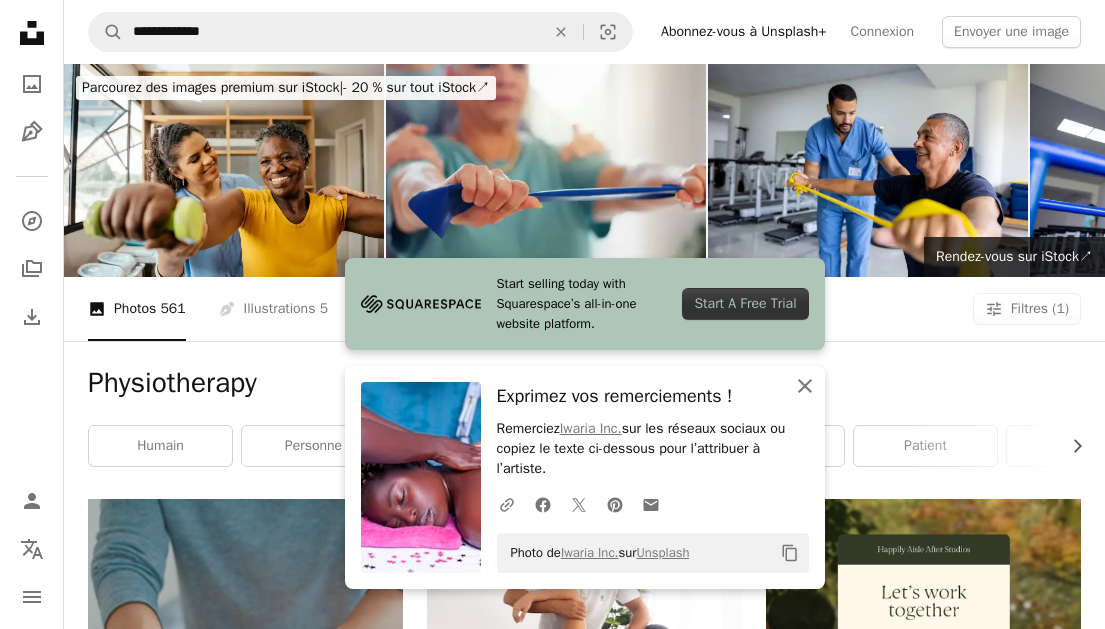 click on "An X shape" 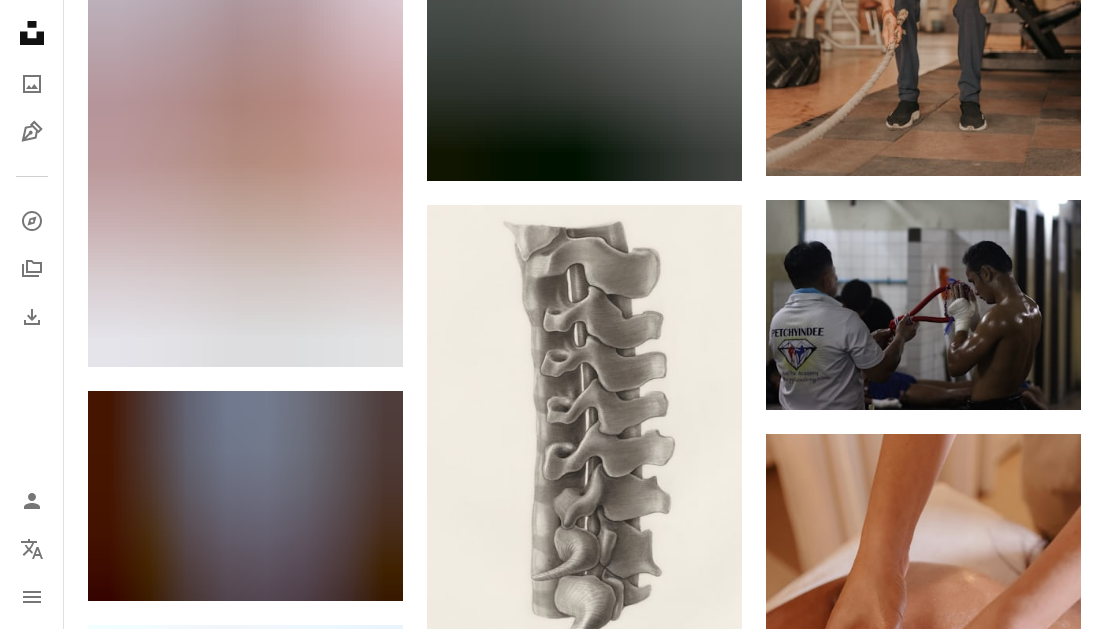 scroll, scrollTop: 26499, scrollLeft: 0, axis: vertical 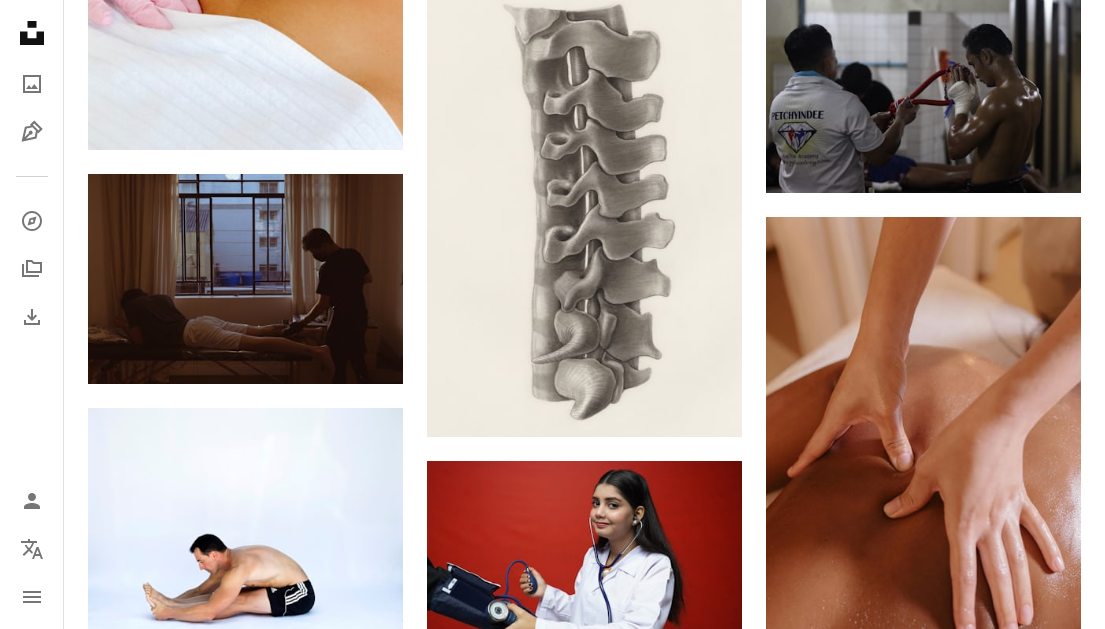 click at bounding box center (245, 1001) 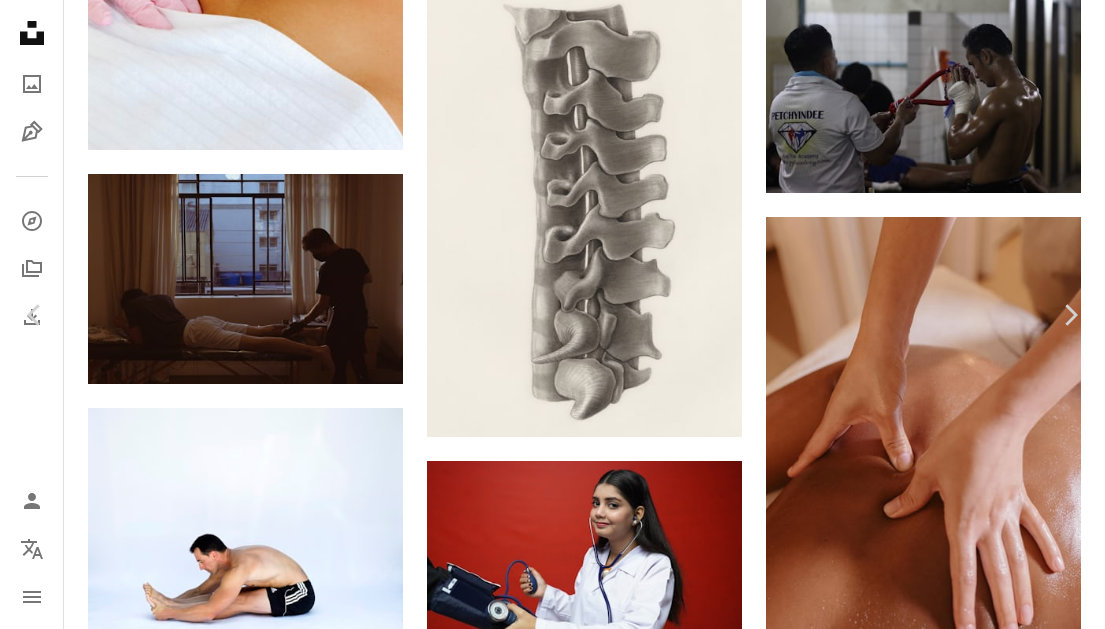 scroll, scrollTop: 951, scrollLeft: 0, axis: vertical 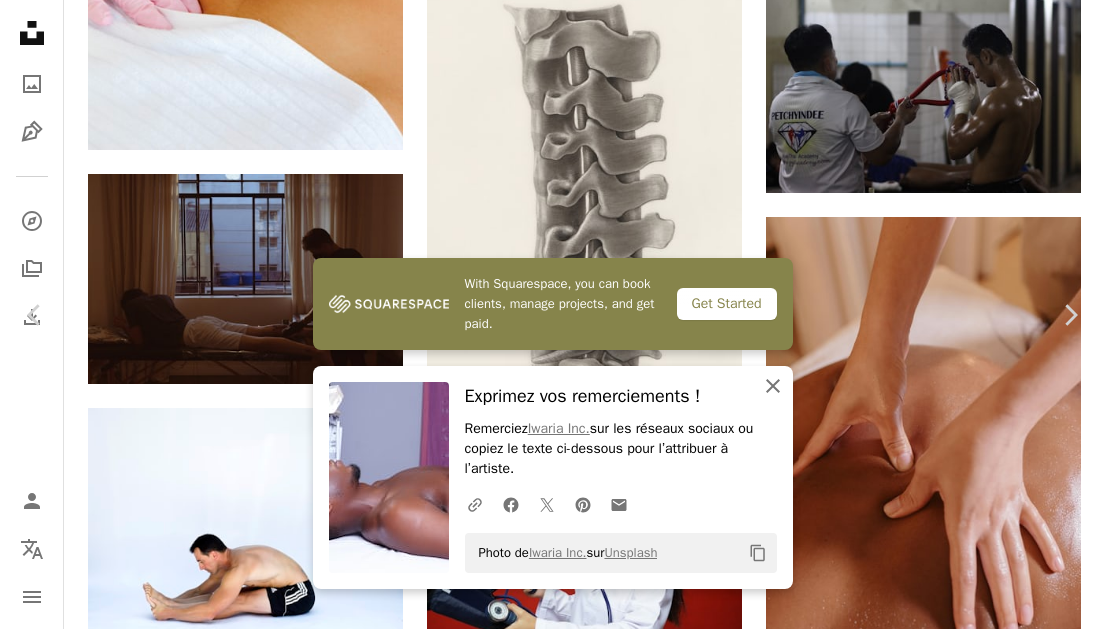 click on "An X shape" 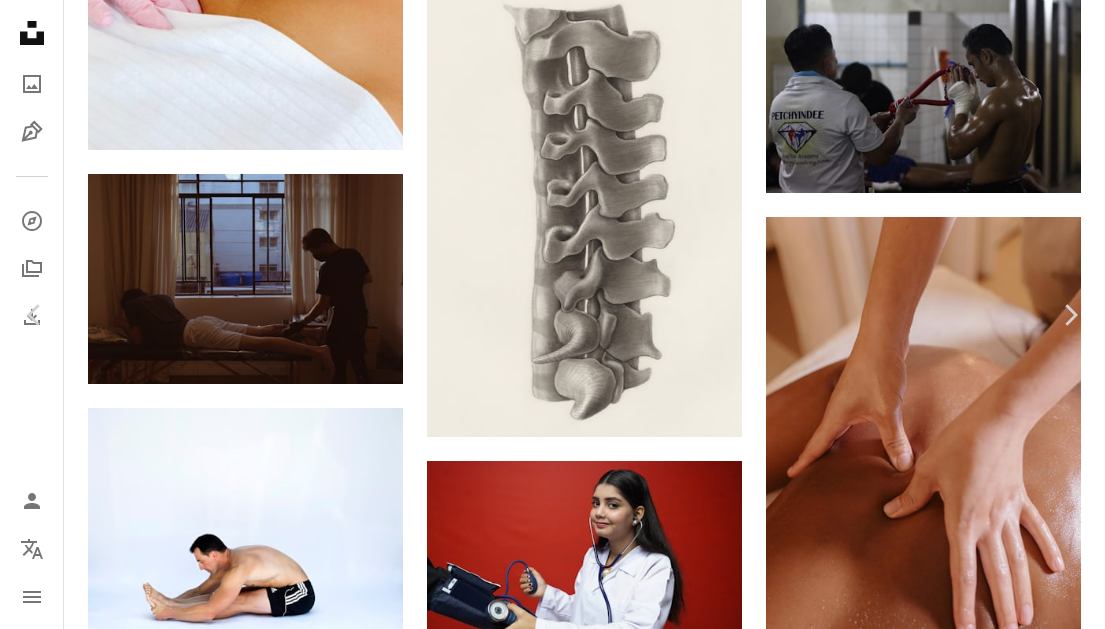 scroll, scrollTop: 1398, scrollLeft: 0, axis: vertical 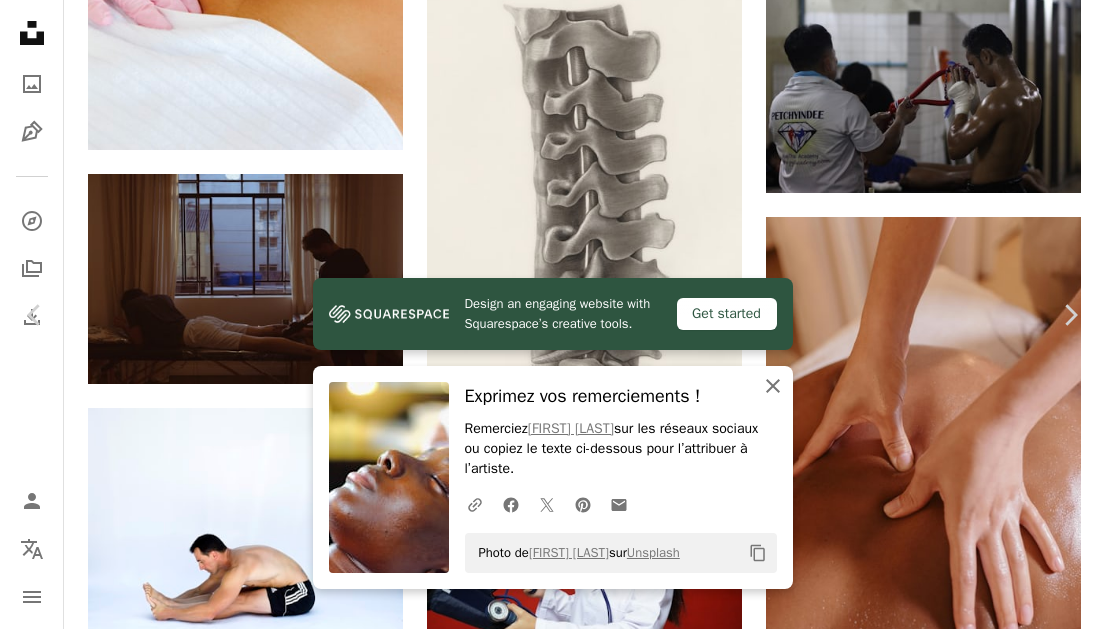 click on "An X shape" 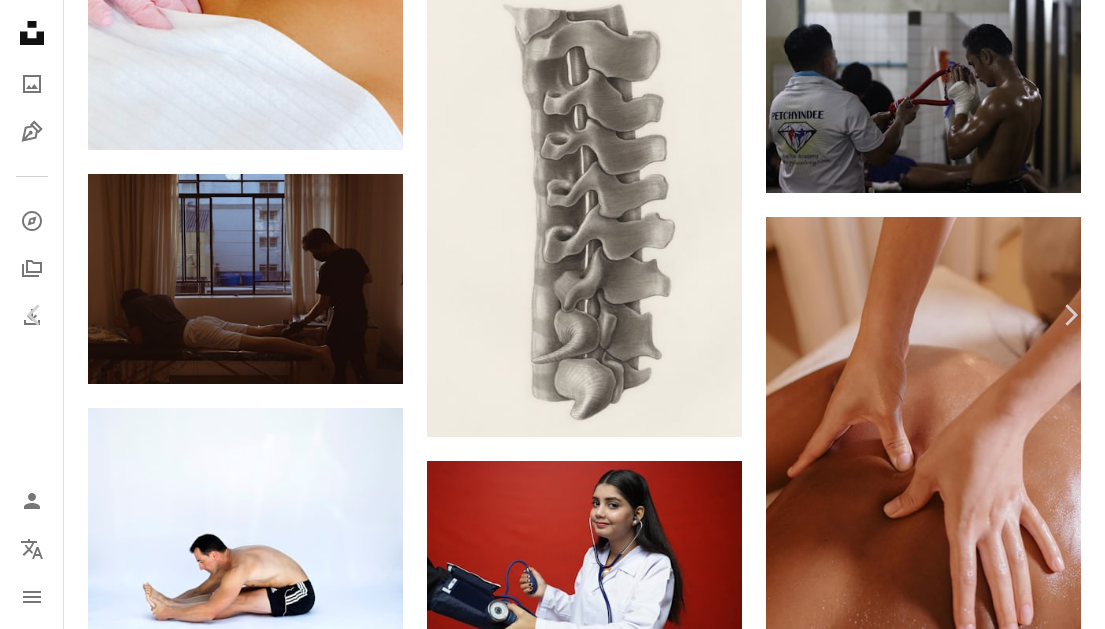 scroll, scrollTop: 25993, scrollLeft: 0, axis: vertical 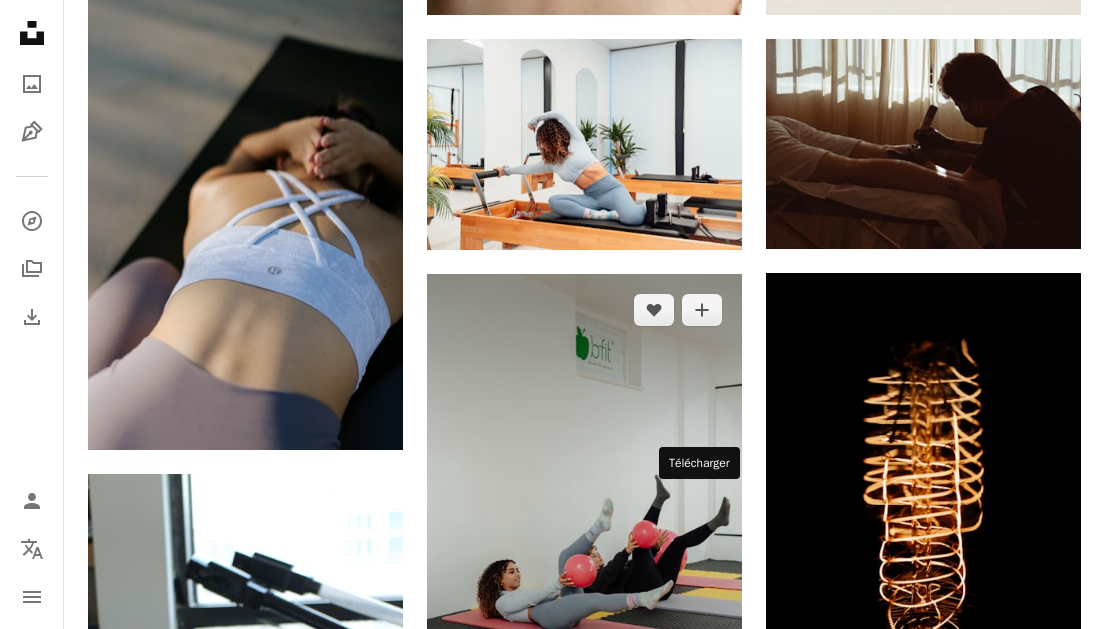 click on "Arrow pointing down" at bounding box center [702, 710] 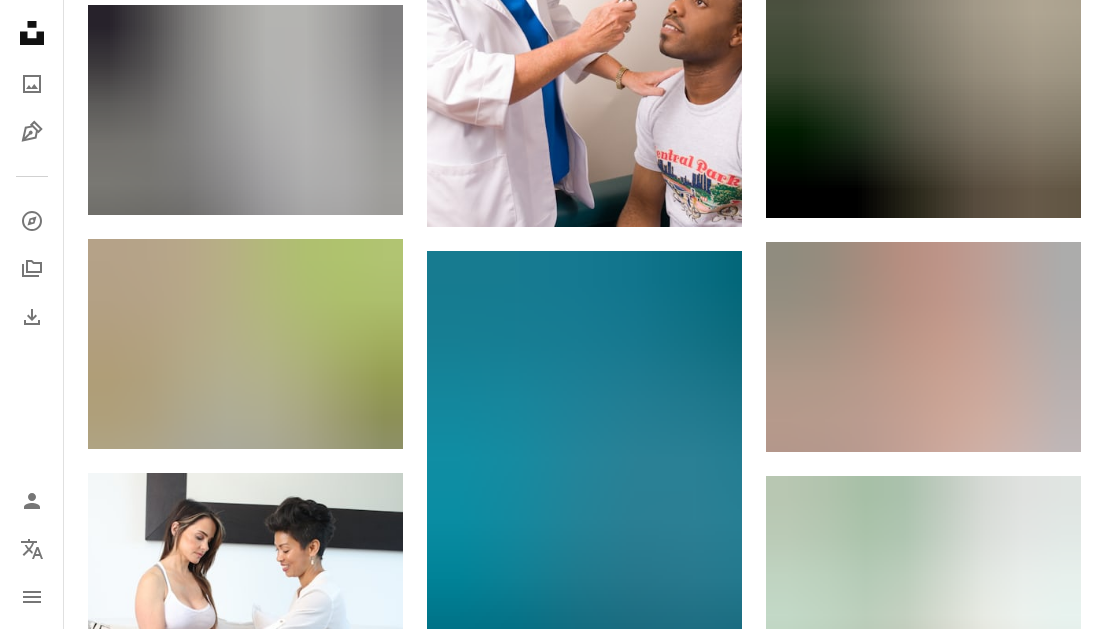 scroll, scrollTop: 60160, scrollLeft: 0, axis: vertical 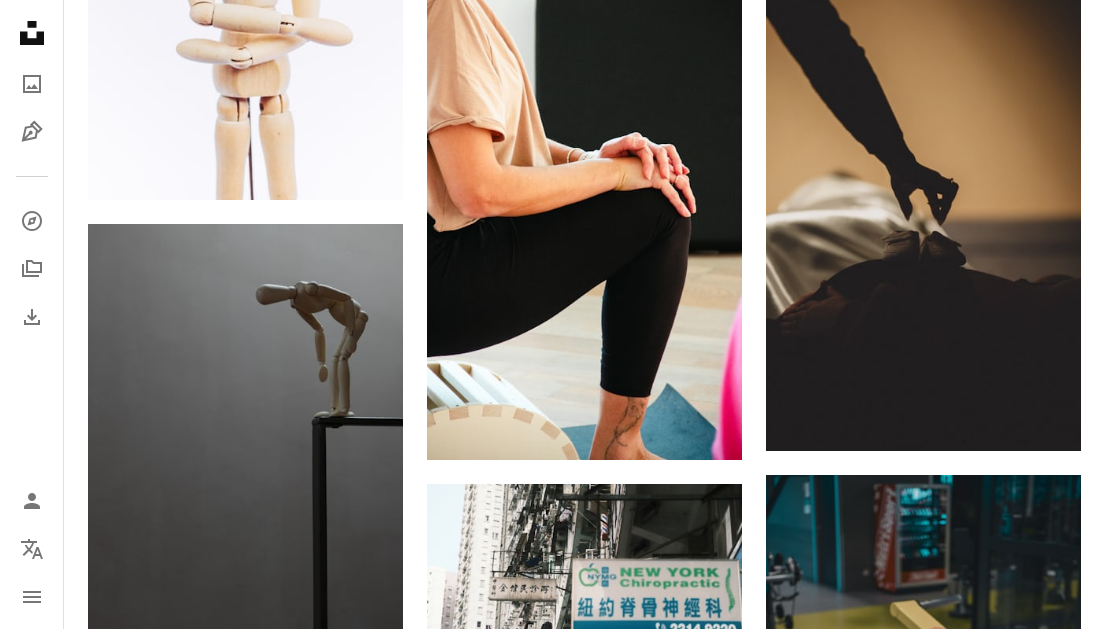click at bounding box center (923, 1467) 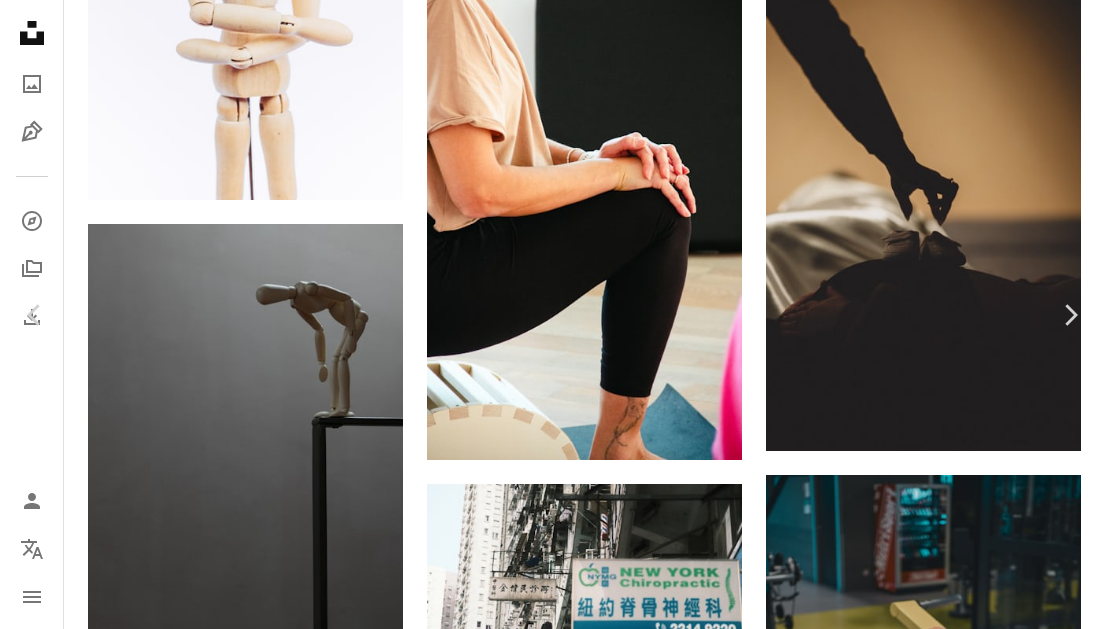 scroll, scrollTop: 60155, scrollLeft: 0, axis: vertical 